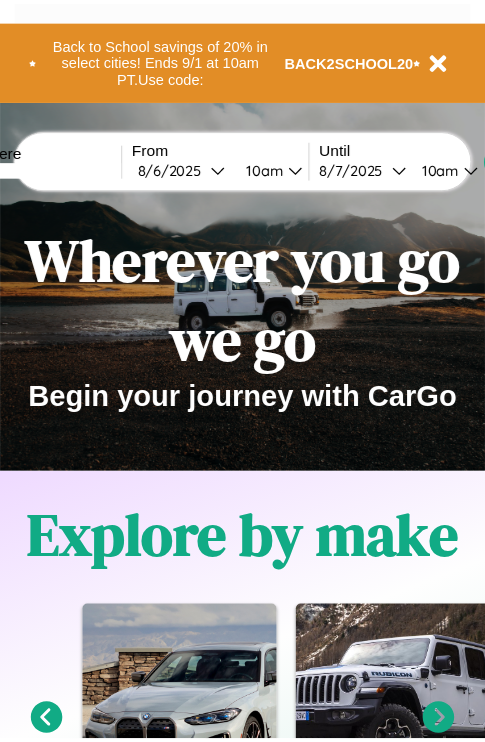 scroll, scrollTop: 0, scrollLeft: 0, axis: both 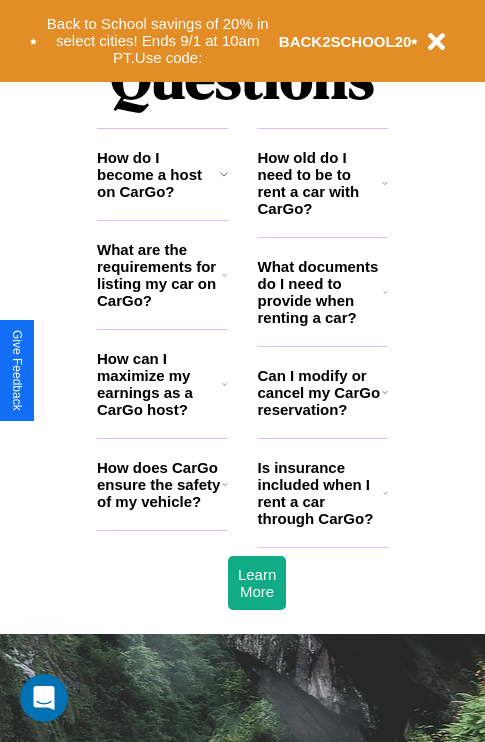 click 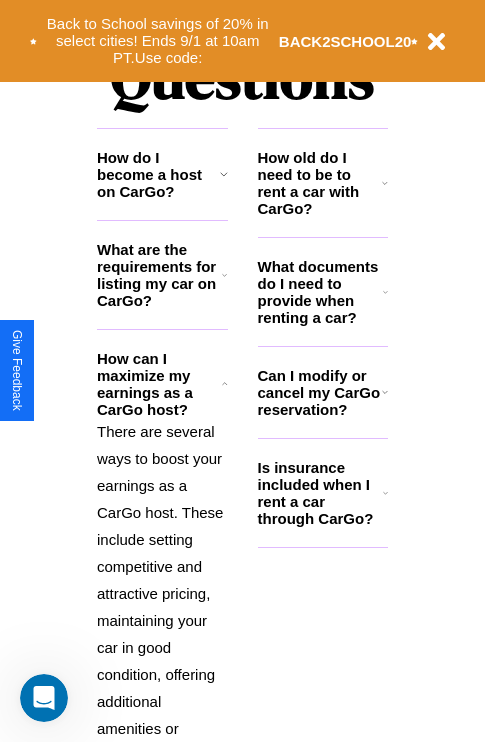 click 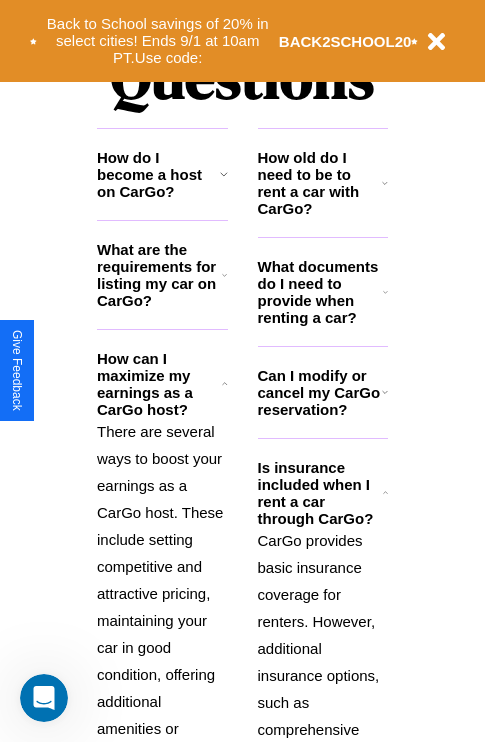 click on "How do I become a host on CarGo?" at bounding box center (158, 174) 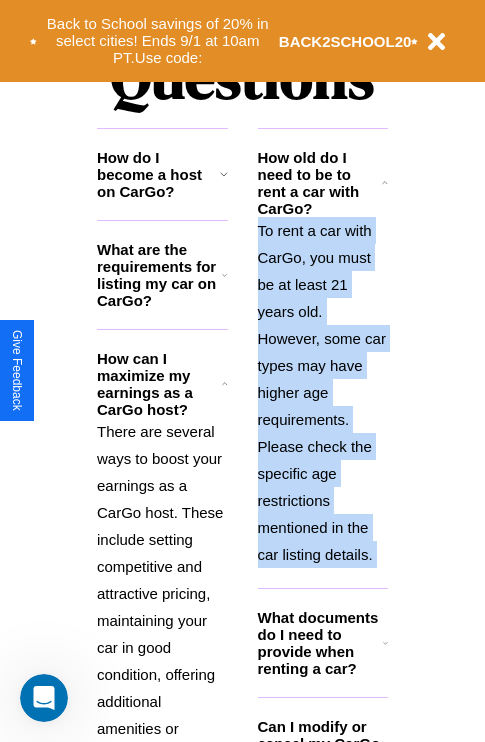 scroll, scrollTop: 3126, scrollLeft: 0, axis: vertical 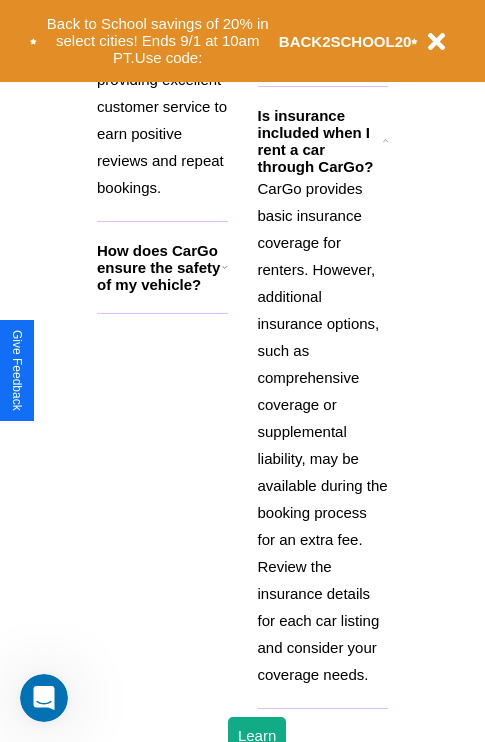 click on "CarGo provides basic insurance coverage for renters. However, additional insurance options, such as comprehensive coverage or supplemental liability, may be available during the booking process for an extra fee. Review the insurance details for each car listing and consider your coverage needs." at bounding box center [323, 431] 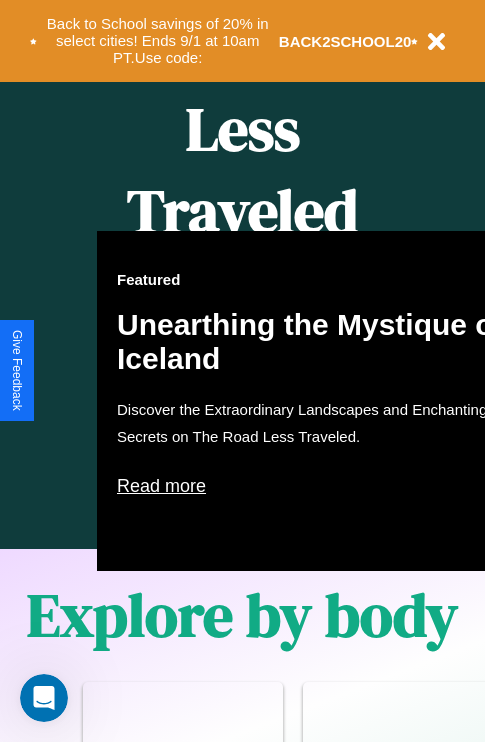 scroll, scrollTop: 817, scrollLeft: 0, axis: vertical 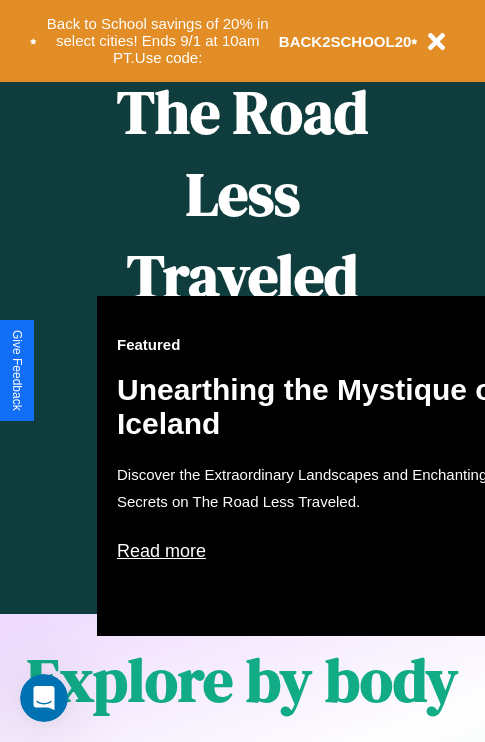 click on "Featured Unearthing the Mystique of Iceland Discover the Extraordinary Landscapes and Enchanting Secrets on The Road Less Traveled. Read more" at bounding box center (317, 466) 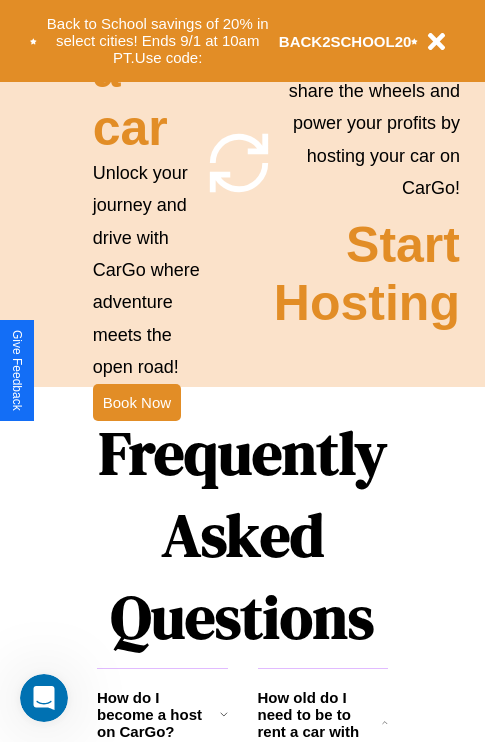 scroll, scrollTop: 1947, scrollLeft: 0, axis: vertical 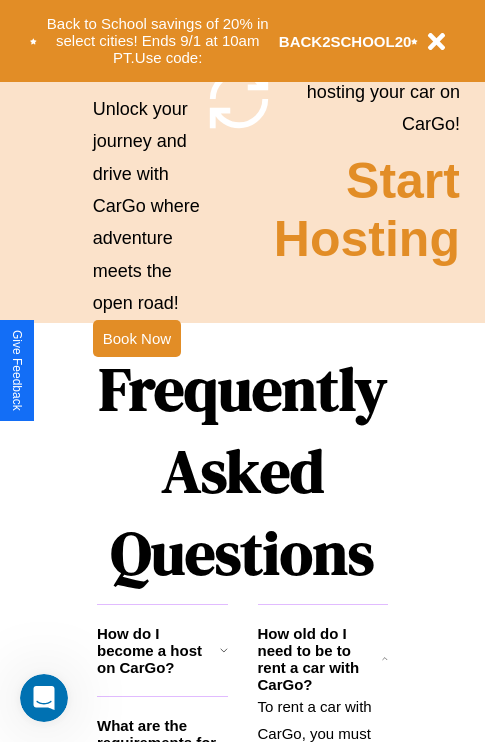 click on "Frequently Asked Questions" at bounding box center [242, 471] 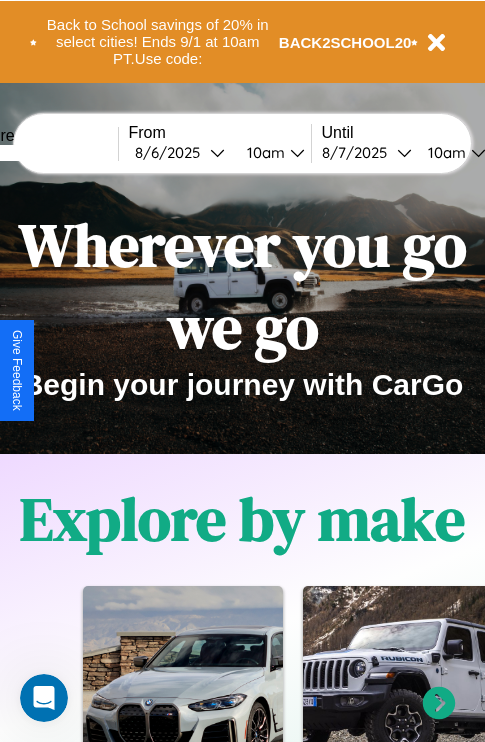 scroll, scrollTop: 0, scrollLeft: 0, axis: both 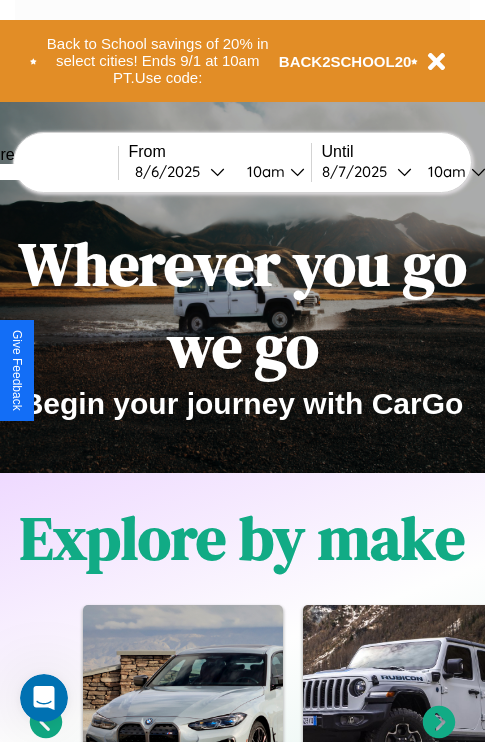 click at bounding box center [43, 172] 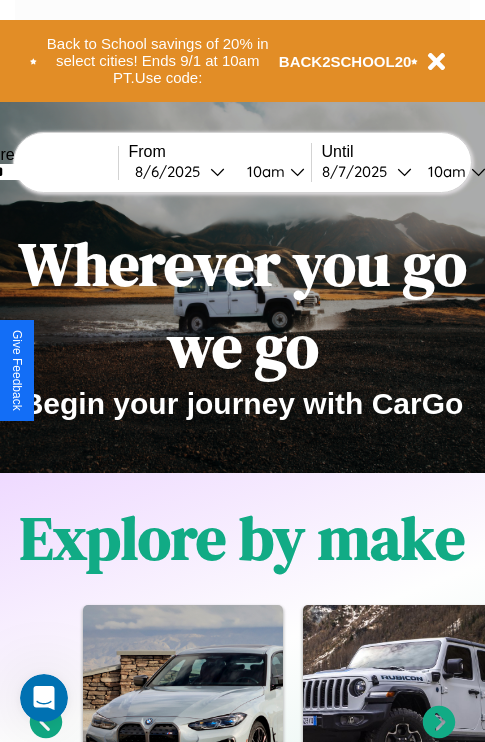 type on "******" 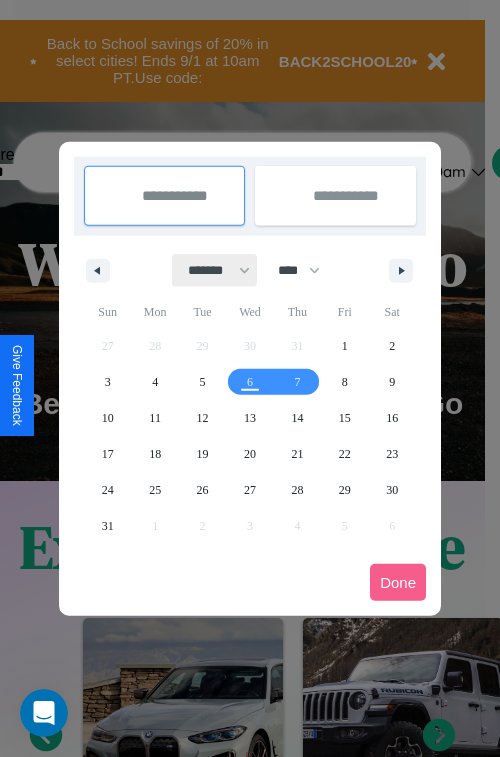 click on "******* ******** ***** ***** *** **** **** ****** ********* ******* ******** ********" at bounding box center (215, 270) 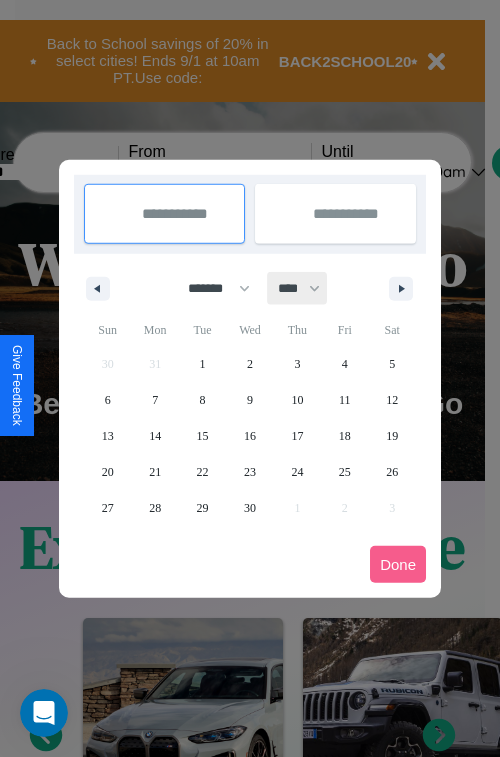 click on "**** **** **** **** **** **** **** **** **** **** **** **** **** **** **** **** **** **** **** **** **** **** **** **** **** **** **** **** **** **** **** **** **** **** **** **** **** **** **** **** **** **** **** **** **** **** **** **** **** **** **** **** **** **** **** **** **** **** **** **** **** **** **** **** **** **** **** **** **** **** **** **** **** **** **** **** **** **** **** **** **** **** **** **** **** **** **** **** **** **** **** **** **** **** **** **** **** **** **** **** **** **** **** **** **** **** **** **** **** **** **** **** **** **** **** **** **** **** **** **** ****" at bounding box center [298, 288] 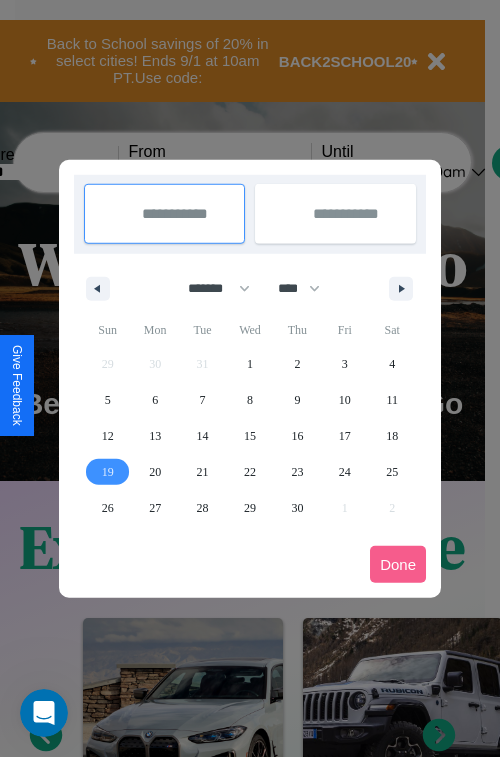 click on "19" at bounding box center (108, 472) 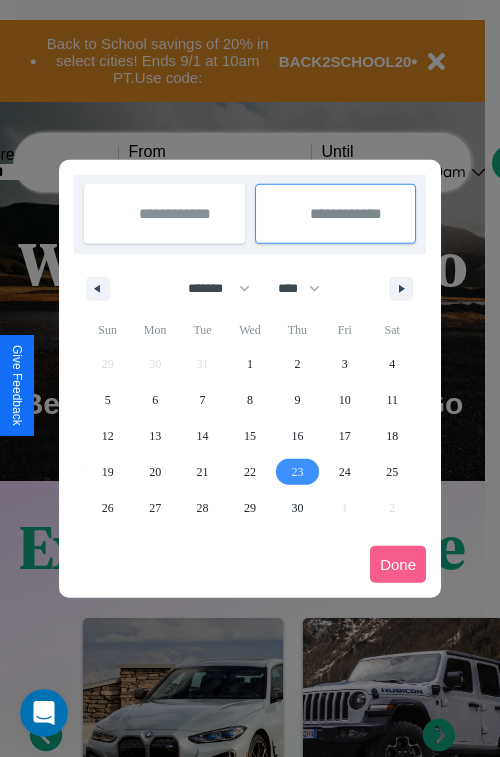 click on "23" at bounding box center [297, 472] 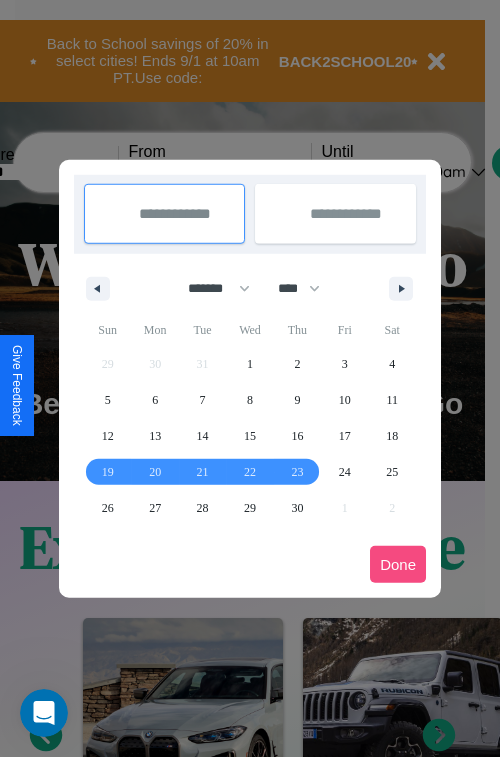 click on "Done" at bounding box center (398, 564) 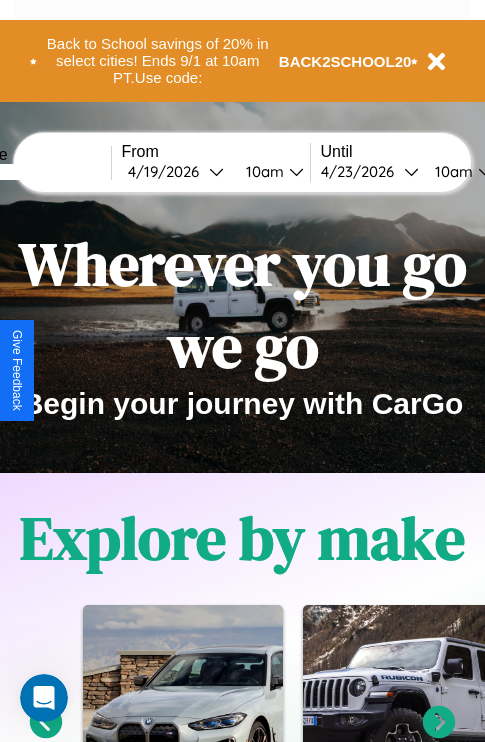 scroll, scrollTop: 0, scrollLeft: 75, axis: horizontal 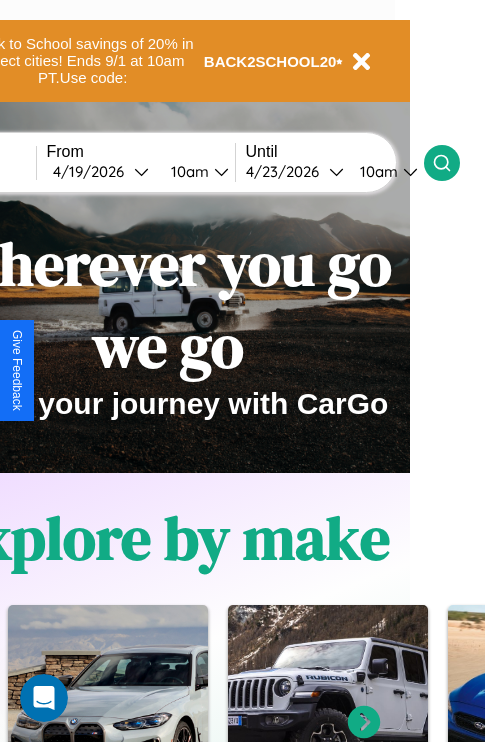 click 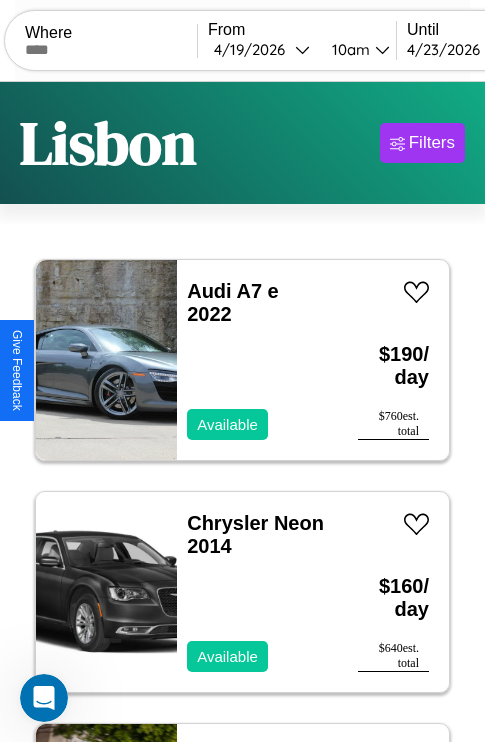 scroll, scrollTop: 89, scrollLeft: 0, axis: vertical 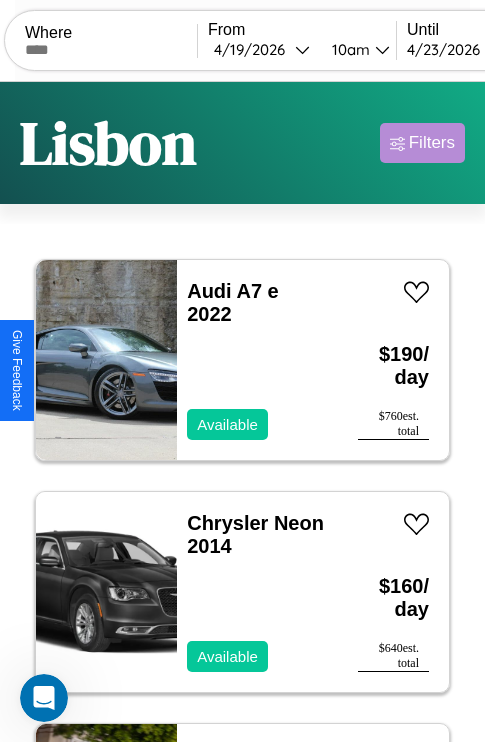 click on "Filters" at bounding box center (432, 143) 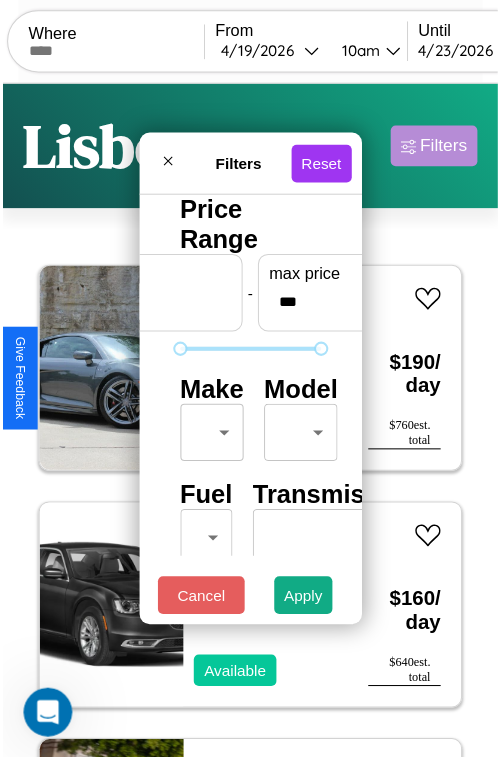 scroll, scrollTop: 59, scrollLeft: 0, axis: vertical 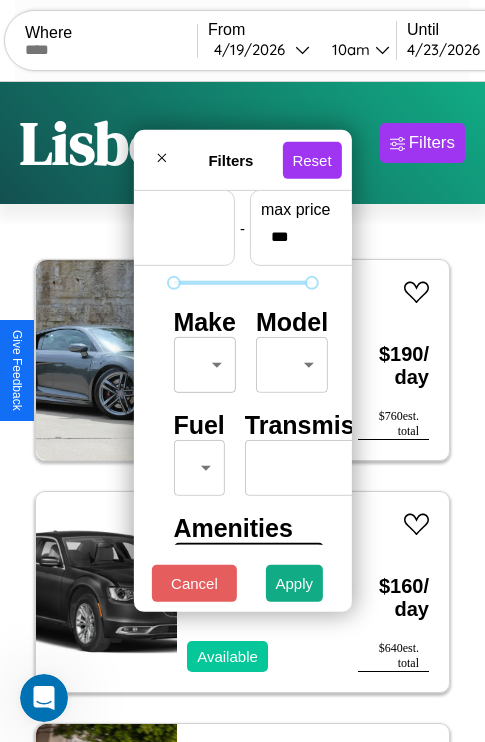click on "CarGo Where From [DATE] [TIME] Until [DATE] [TIME] Become a Host Login Sign Up [CITY] Filters 61 cars in this area These cars can be picked up in this city. Audi A7 e 2022 Available $ 190 / day $ 760 est. total Chrysler Neon 2014 Available $ 160 / day $ 640 est. total Nissan NX 2016 Unavailable $ 100 / day $ 400 est. total Toyota Prius C 2020 Available $ 110 / day $ 440 est. total Lamborghini 147 2014 Available $ 90 / day $ 360 est. total Kia K5 2016 Available $ 50 / day $ 200 est. total Kia Tekiar 2016 Unavailable $ 90 / day $ 360 est. total Lincoln Town Car 2020 Available $ 70 / day $ 280 est. total Chevrolet Military Truck 2018 Available $ 70 / day $ 280 est. total Lamborghini 147 2024 Available $ 120 / day $ 480 est. total Subaru Loyale 2014 Available $ 40 / day $ 160 est. total Kia EV9 2019 Available $ 70 / day $ 280 est. total Tesla Model Y 2016 Available $ 90 / day $ 360 est. total Lincoln Zephyr 2019" at bounding box center [242, 412] 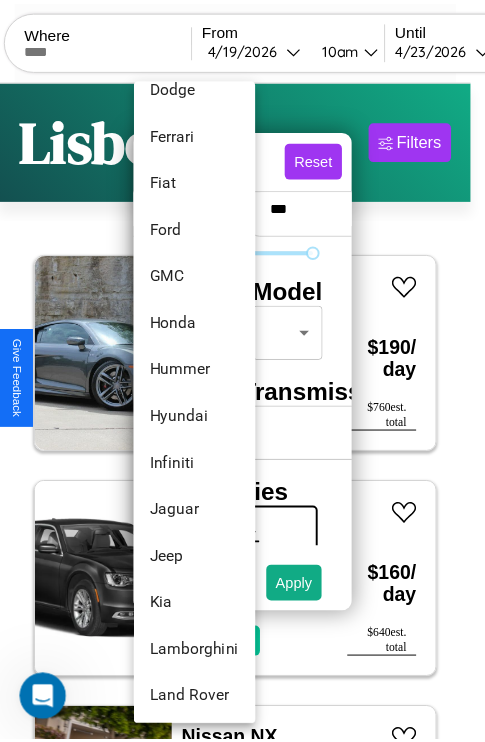 scroll, scrollTop: 566, scrollLeft: 0, axis: vertical 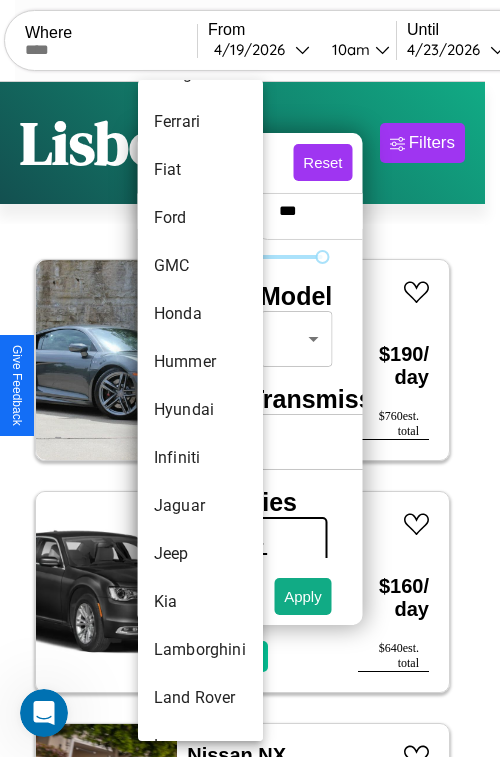 click on "Hyundai" at bounding box center (200, 410) 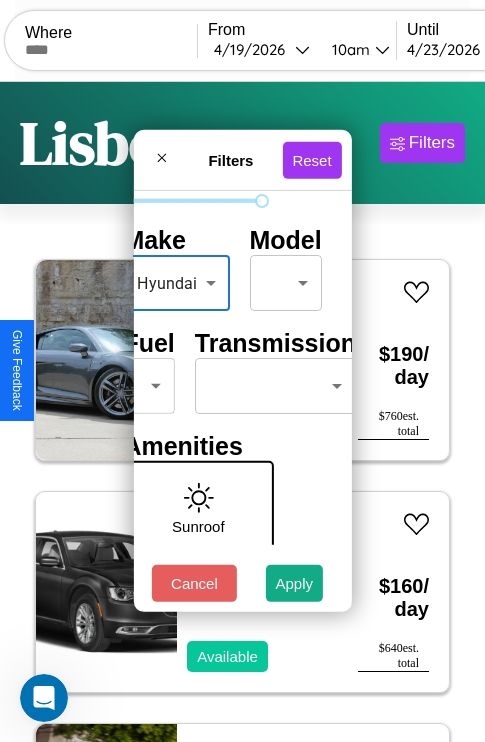 scroll, scrollTop: 162, scrollLeft: 63, axis: both 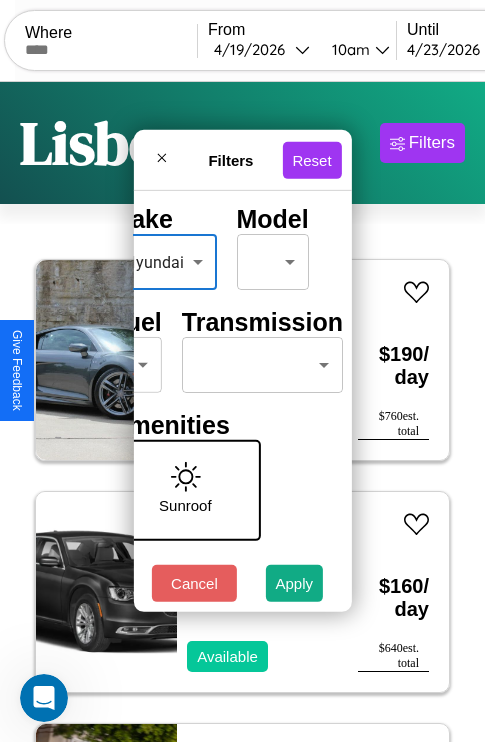 click on "CarGo Where From [DATE] [TIME] Until [DATE] [TIME] Become a Host Login Sign Up [CITY] Filters 61 cars in this area These cars can be picked up in this city. Audi A7 e 2022 Available $ 190 / day $ 760 est. total Chrysler Neon 2014 Available $ 160 / day $ 640 est. total Nissan NX 2016 Unavailable $ 100 / day $ 400 est. total Toyota Prius C 2020 Available $ 110 / day $ 440 est. total Lamborghini 147 2014 Available $ 90 / day $ 360 est. total Kia K5 2016 Available $ 50 / day $ 200 est. total Kia Tekiar 2016 Unavailable $ 90 / day $ 360 est. total Lincoln Town Car 2020 Available $ 70 / day $ 280 est. total Chevrolet Military Truck 2018 Available $ 70 / day $ 280 est. total Lamborghini 147 2024 Available $ 120 / day $ 480 est. total Subaru Loyale 2014 Available $ 40 / day $ 160 est. total Kia EV9 2019 Available $ 70 / day $ 280 est. total Tesla Model Y 2016 Available $ 90 / day $ 360 est. total Lincoln Zephyr 2019" at bounding box center (242, 412) 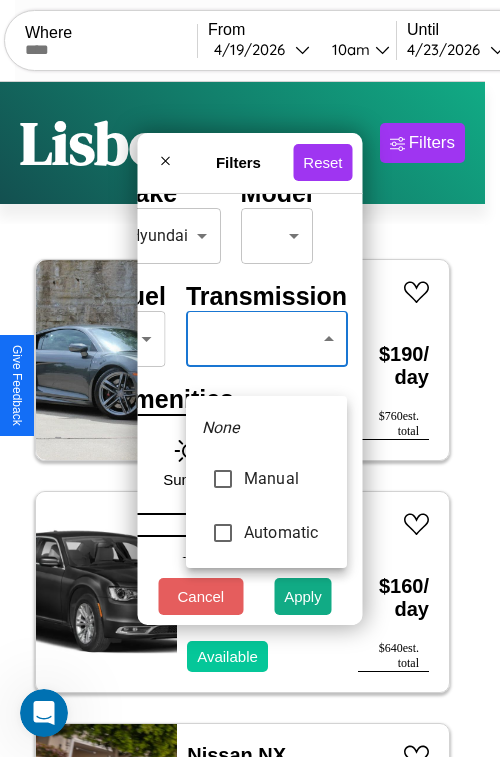 type on "******" 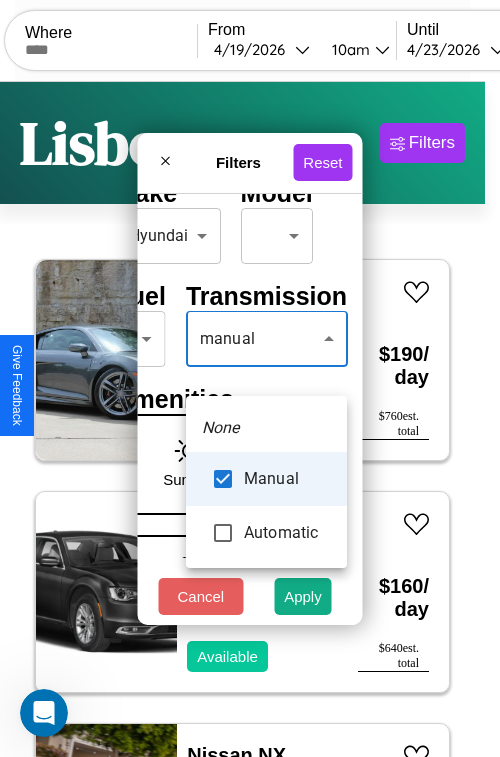click at bounding box center (250, 378) 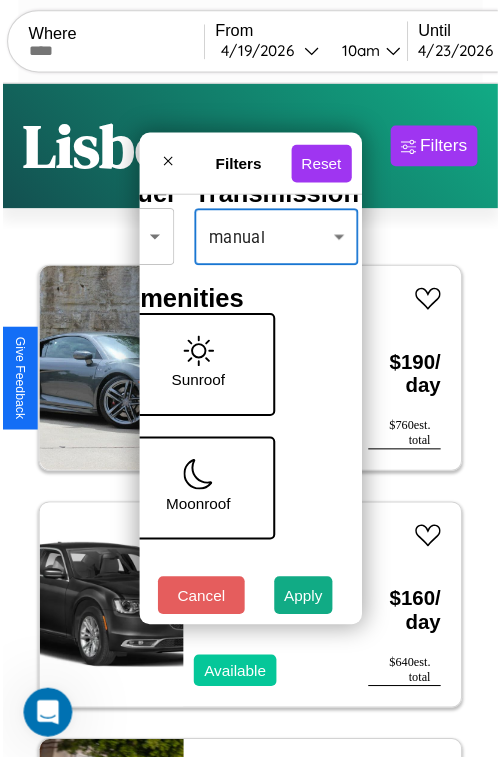 scroll, scrollTop: 651, scrollLeft: 40, axis: both 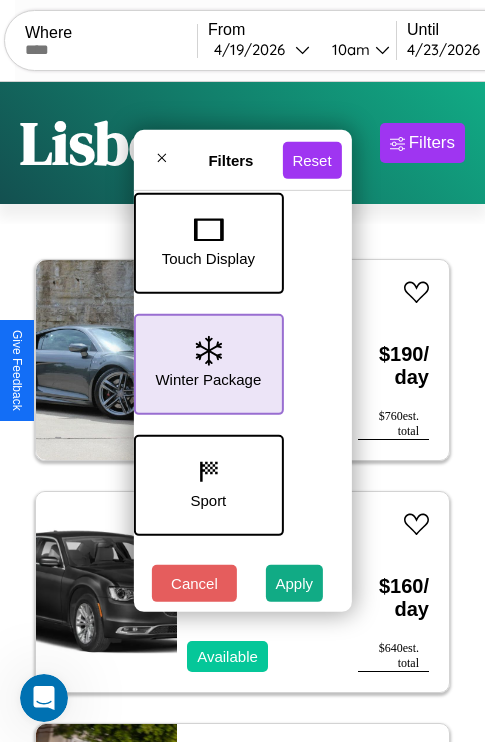 click 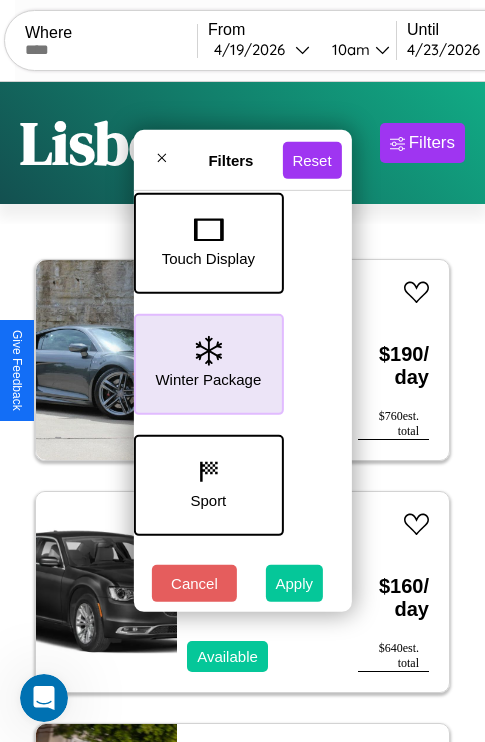 click on "Apply" at bounding box center (295, 583) 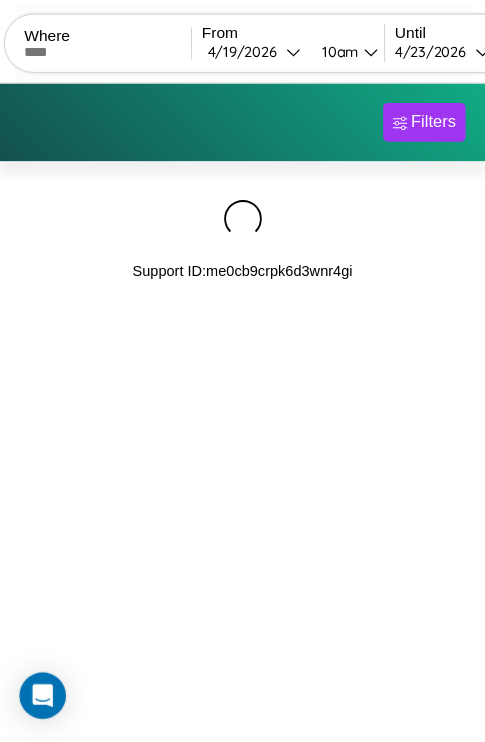 scroll, scrollTop: 0, scrollLeft: 0, axis: both 